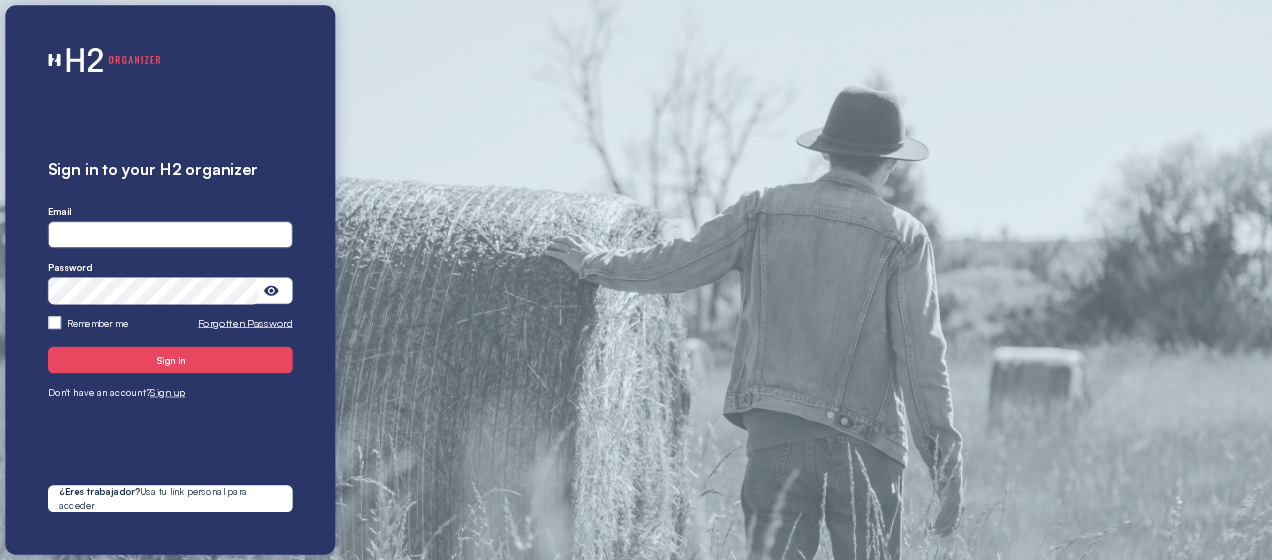 scroll, scrollTop: 0, scrollLeft: 0, axis: both 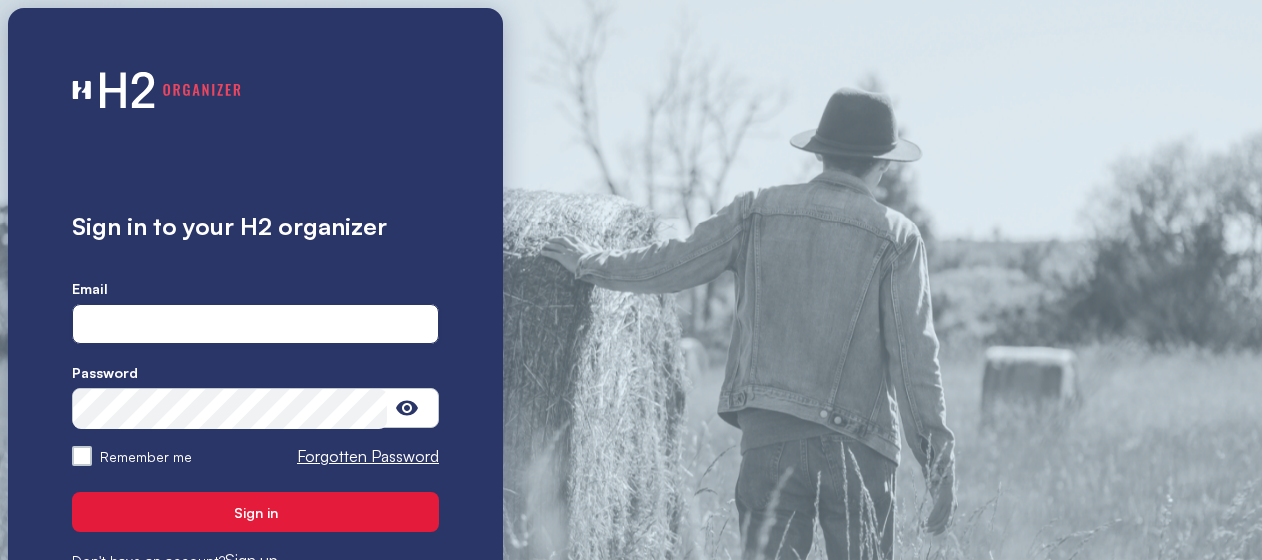 type on "**********" 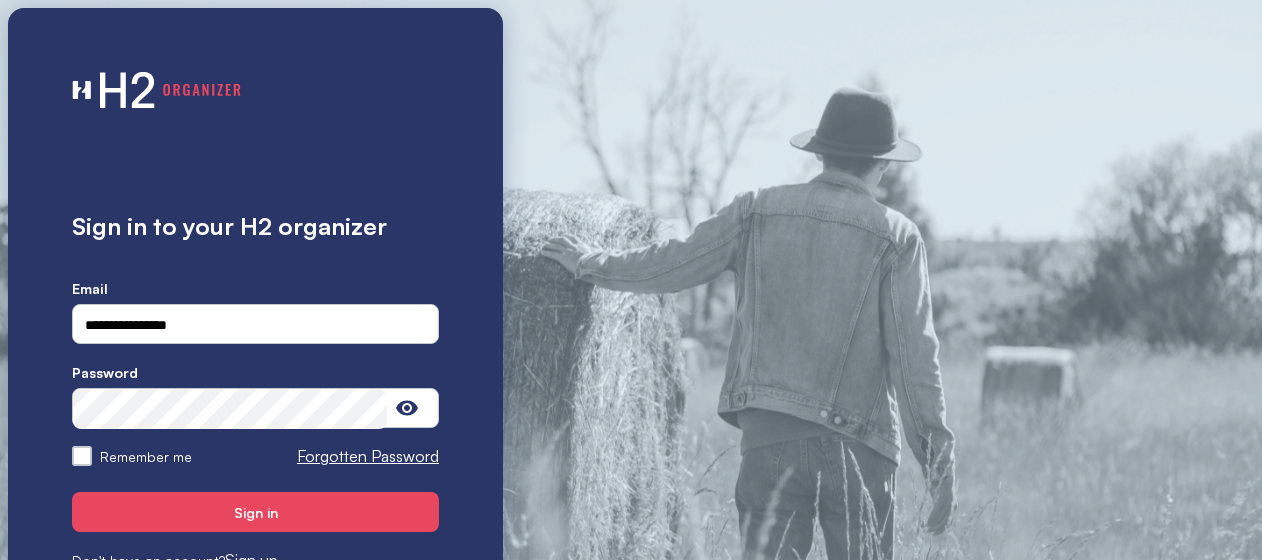 drag, startPoint x: 218, startPoint y: 517, endPoint x: 89, endPoint y: 457, distance: 142.27087 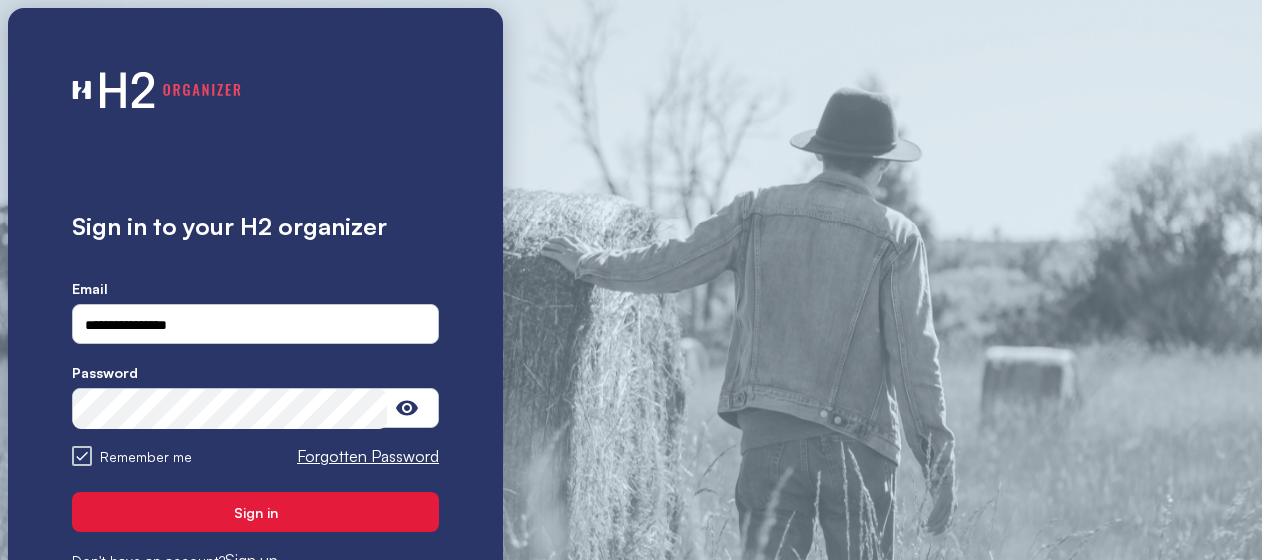 click on "Sign in" at bounding box center [255, 512] 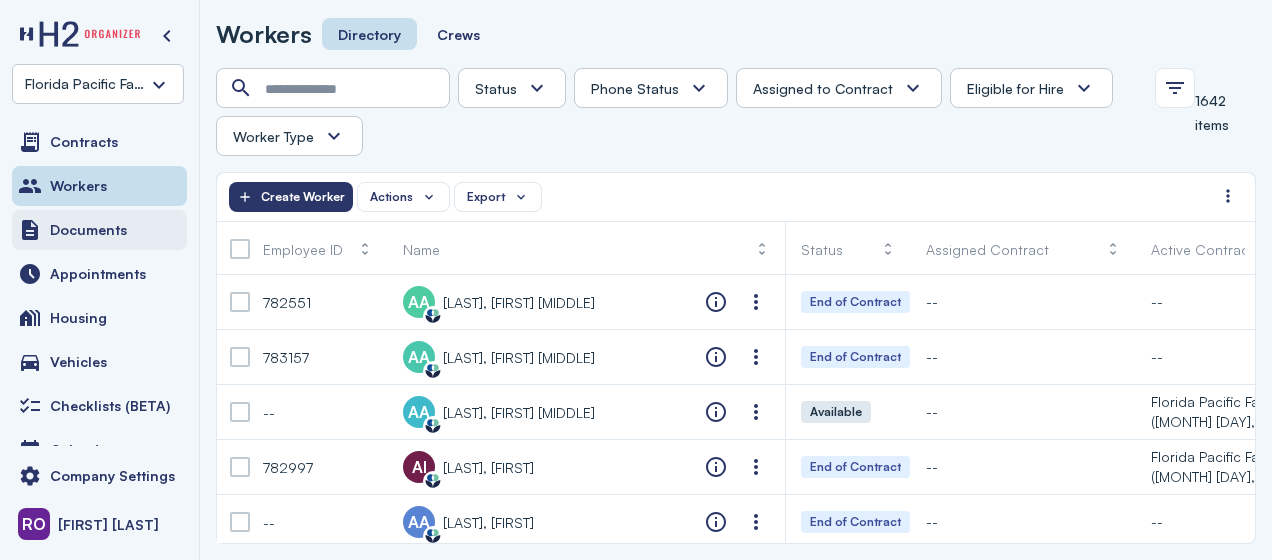drag, startPoint x: 116, startPoint y: 227, endPoint x: 83, endPoint y: 230, distance: 33.13608 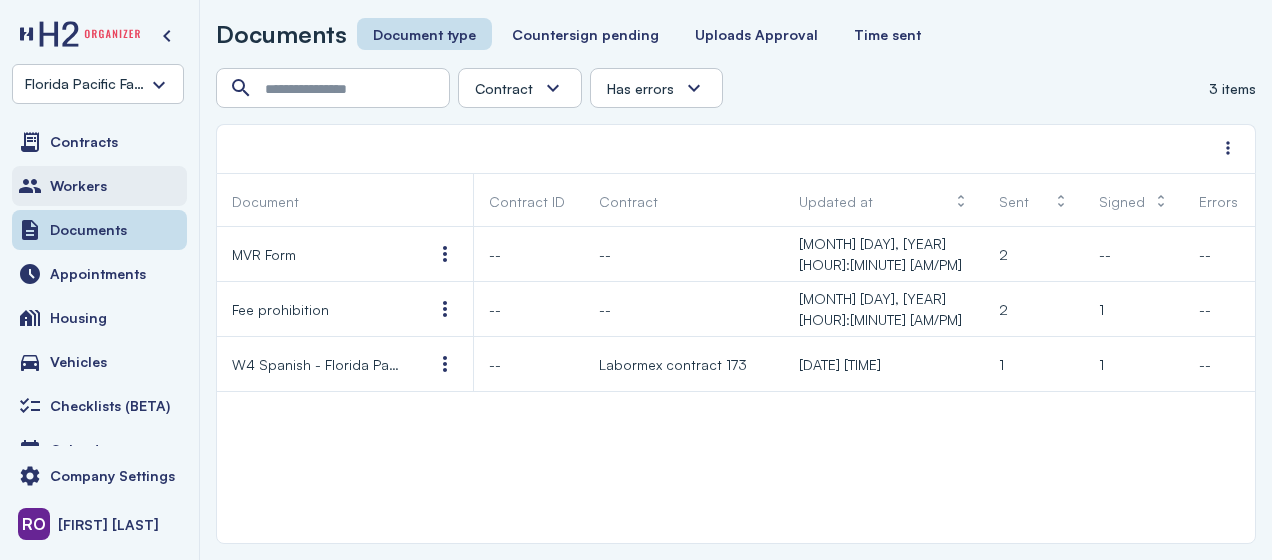 drag, startPoint x: 109, startPoint y: 177, endPoint x: 96, endPoint y: 186, distance: 15.811388 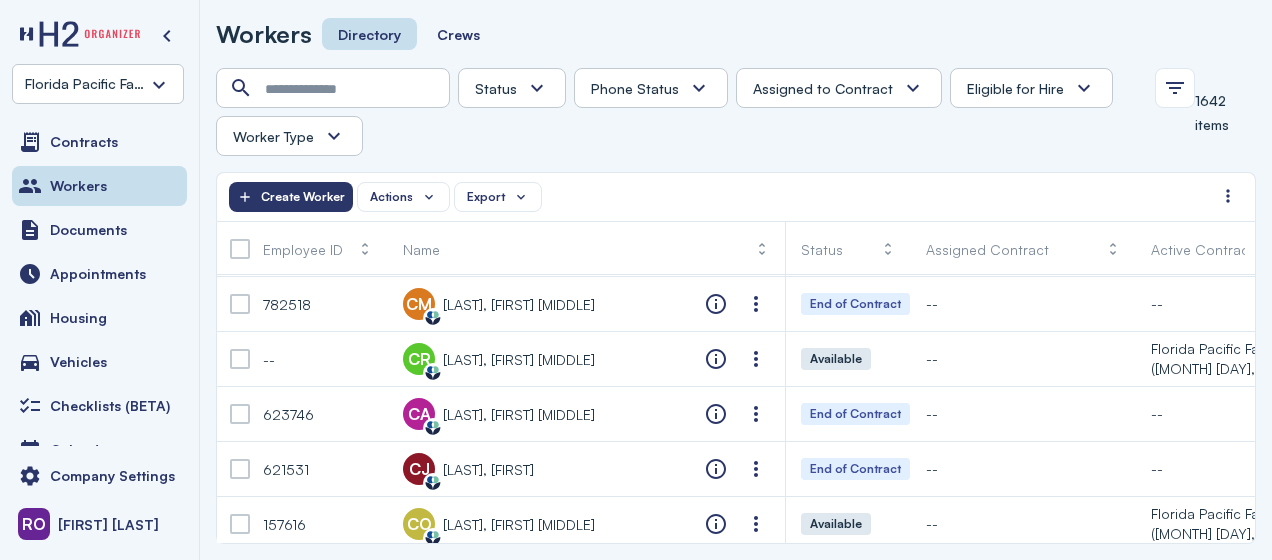 scroll, scrollTop: 9079, scrollLeft: 0, axis: vertical 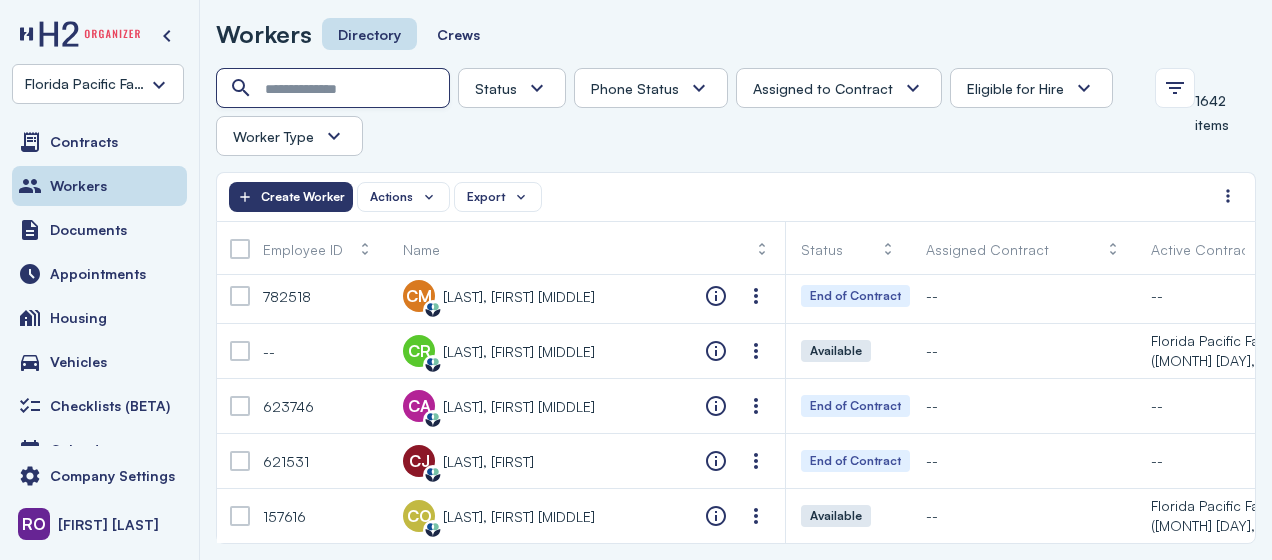 click at bounding box center [335, 89] 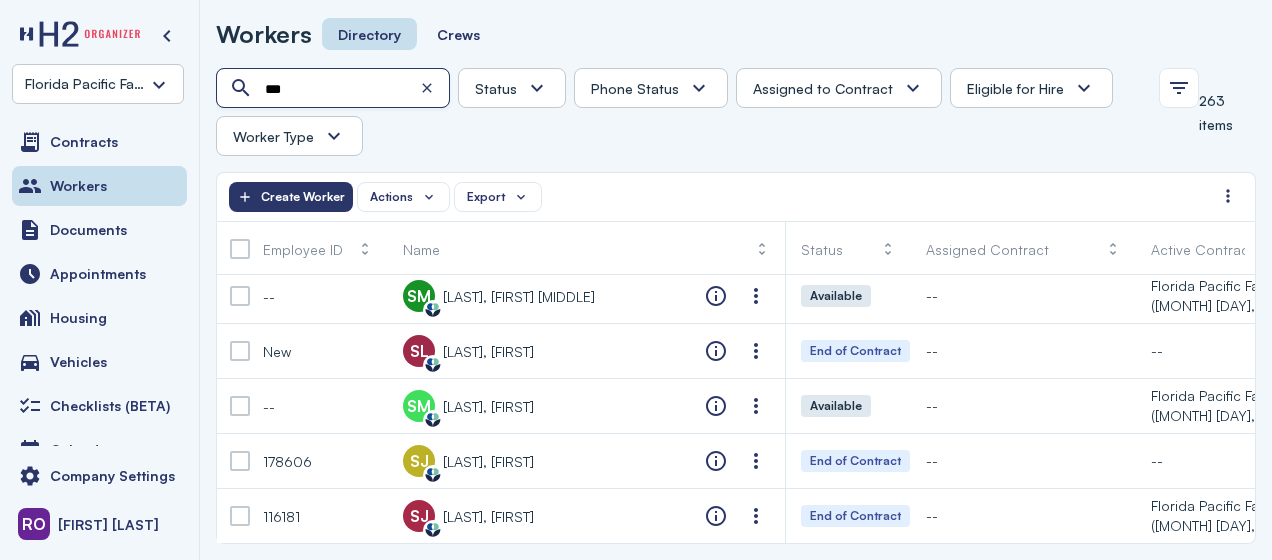 scroll, scrollTop: 444, scrollLeft: 0, axis: vertical 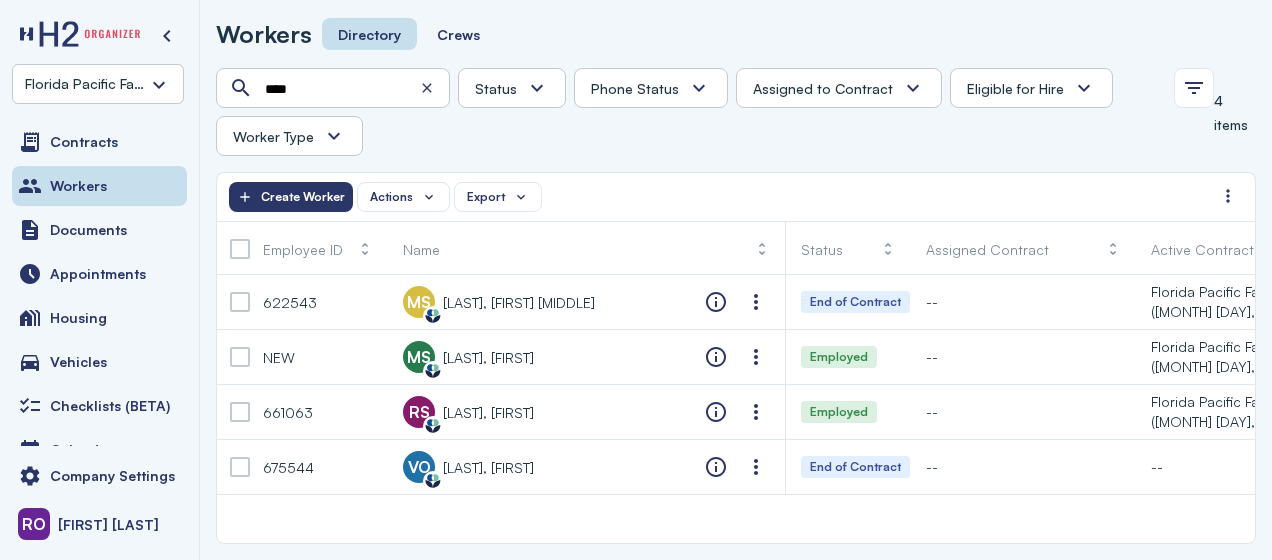 click at bounding box center [235, 88] 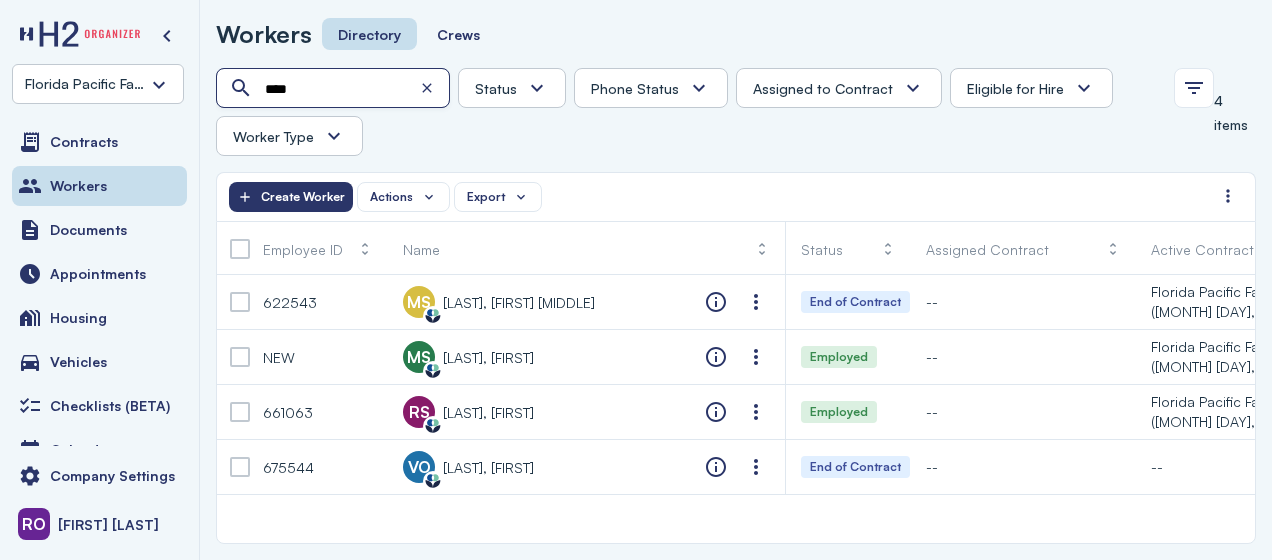 click on "****" at bounding box center (335, 89) 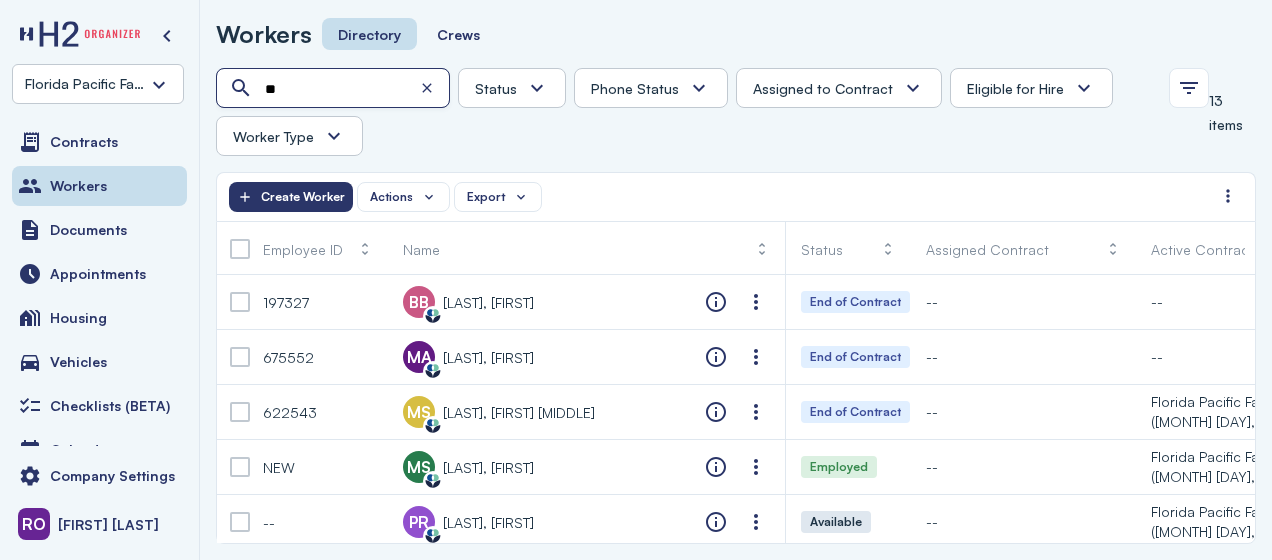 type on "*" 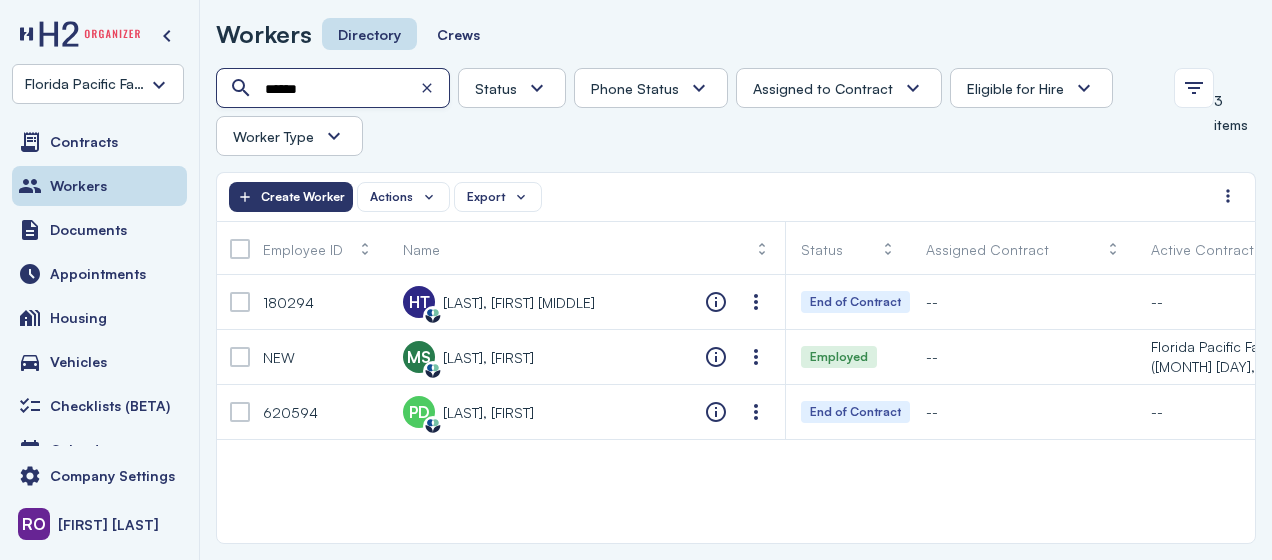 type on "******" 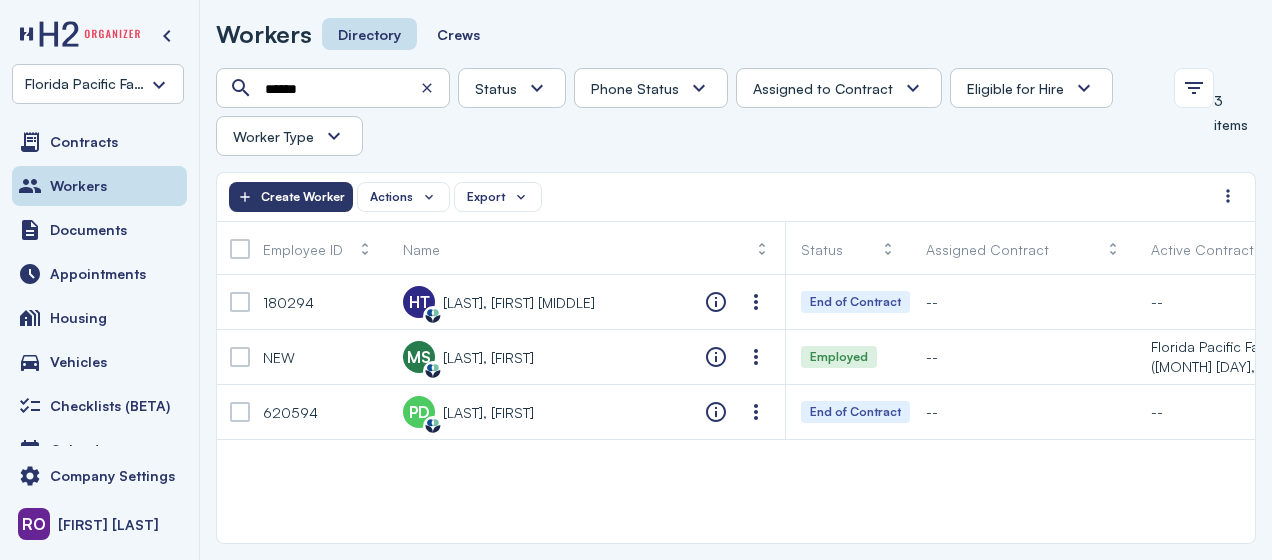 click at bounding box center (235, 88) 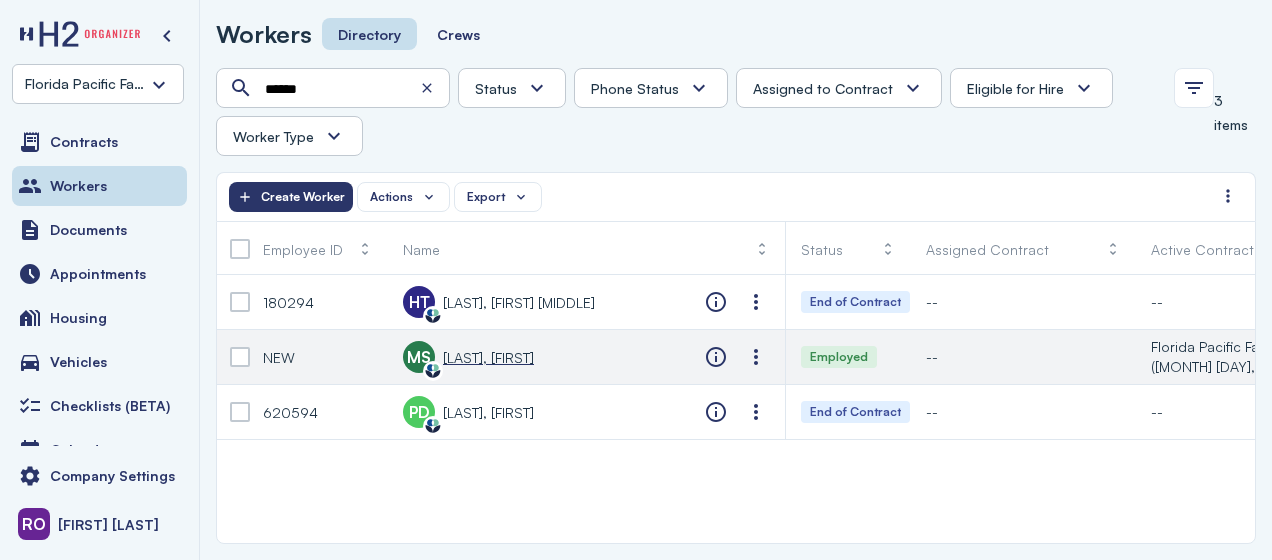click on "[LAST], [FIRST]" at bounding box center (488, 357) 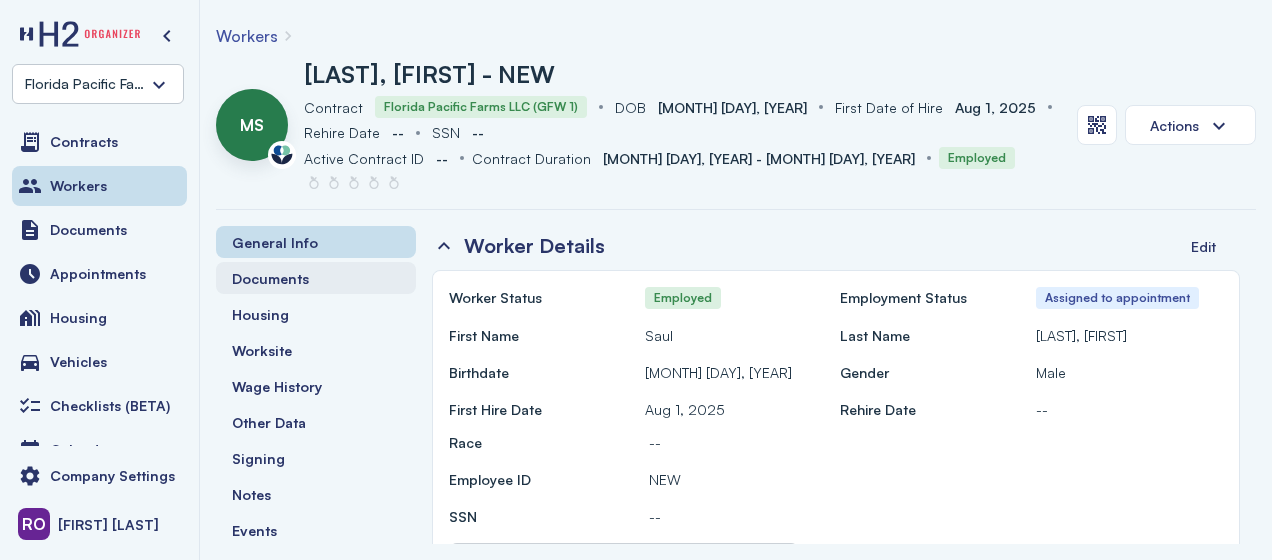 click on "Documents" at bounding box center [316, 278] 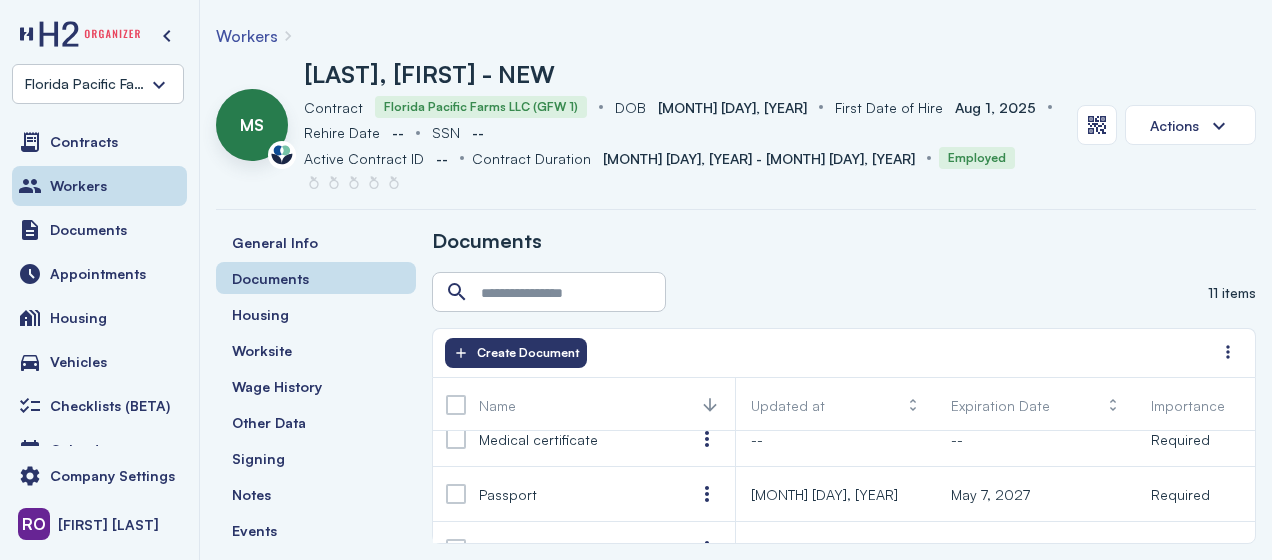 scroll, scrollTop: 362, scrollLeft: 0, axis: vertical 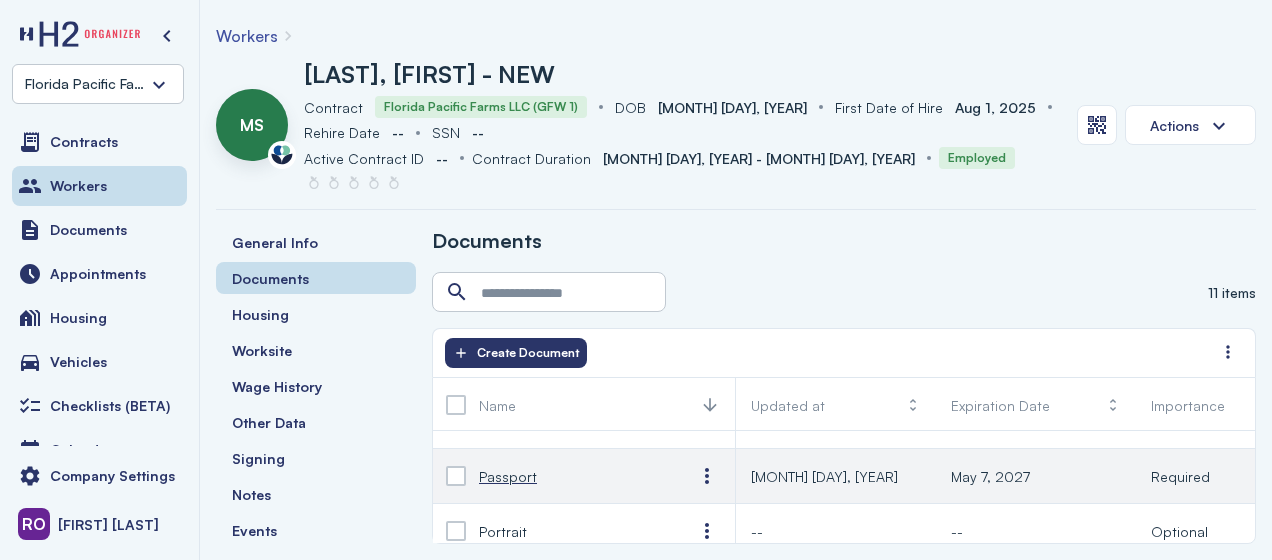 click on "Passport" at bounding box center [508, 476] 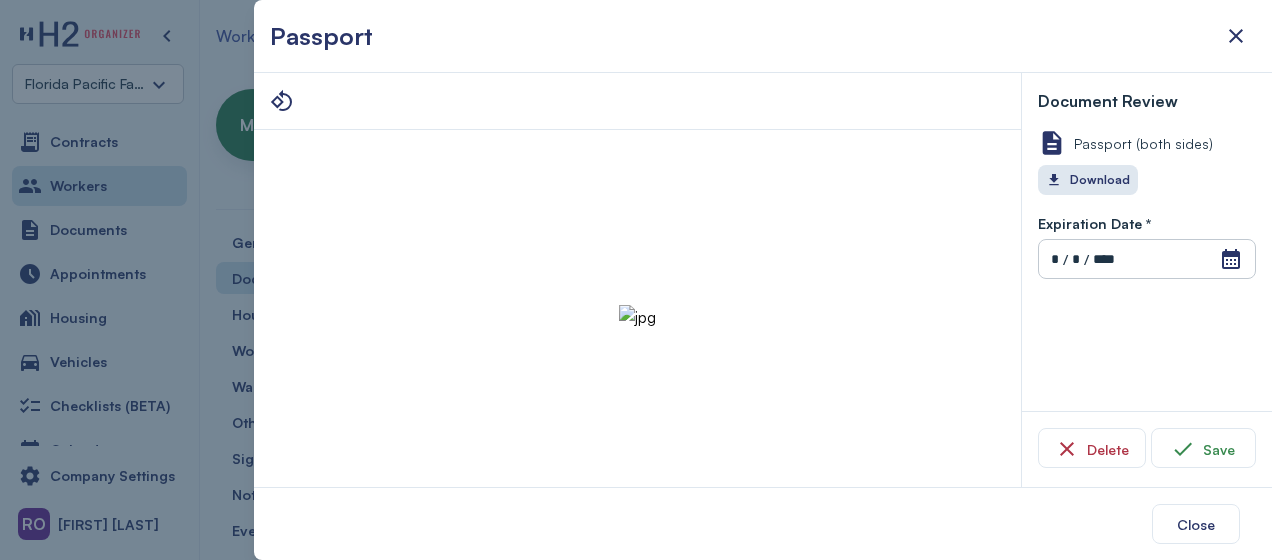 click at bounding box center (637, 317) 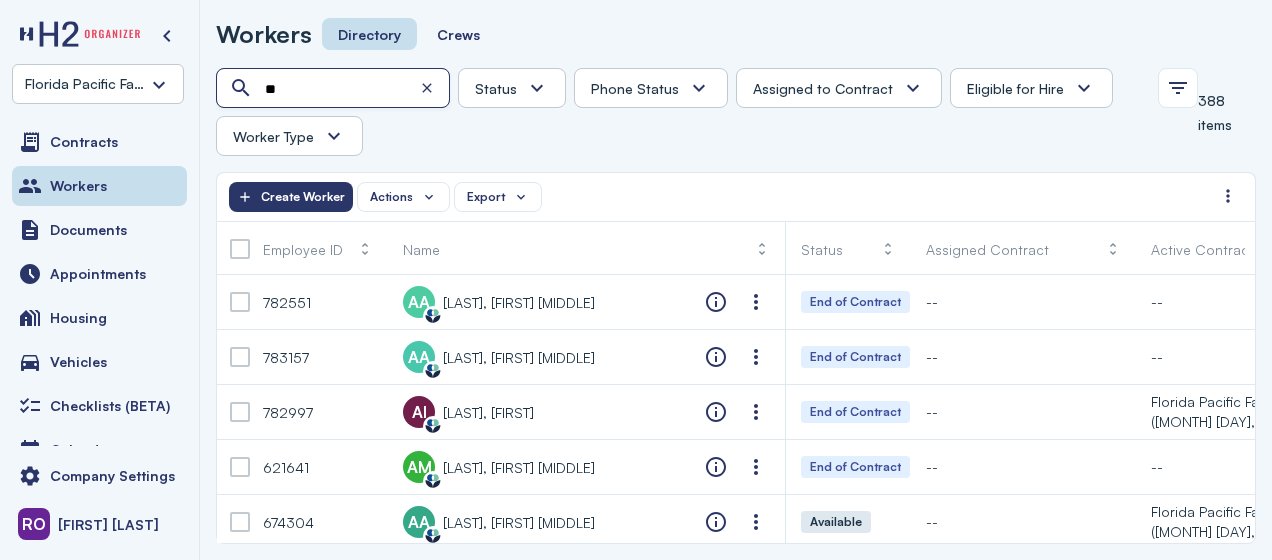 type on "*" 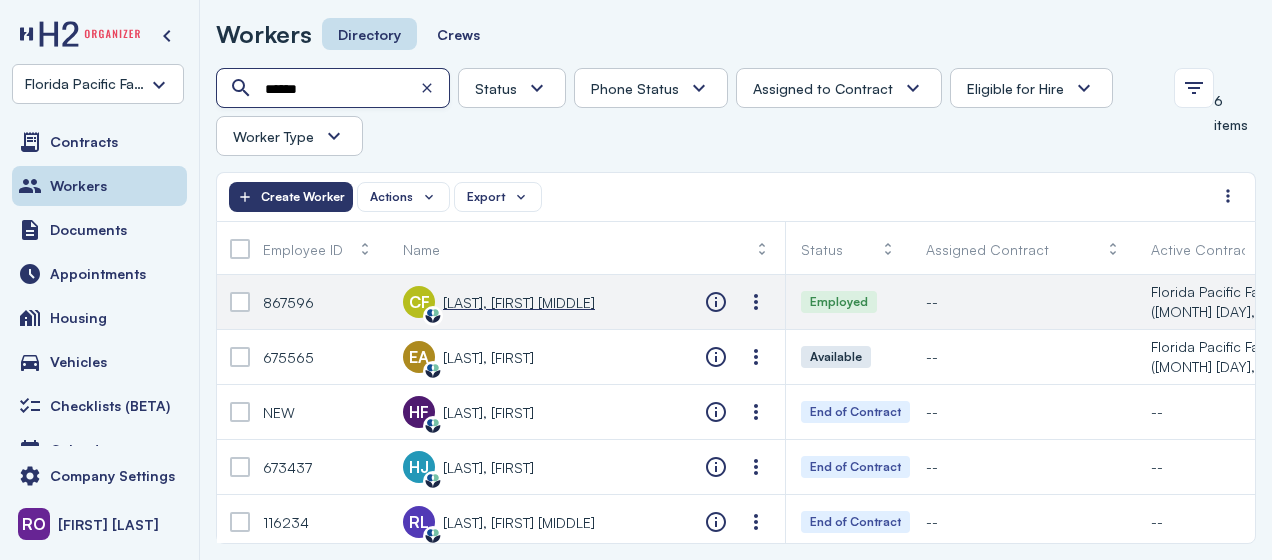 type on "******" 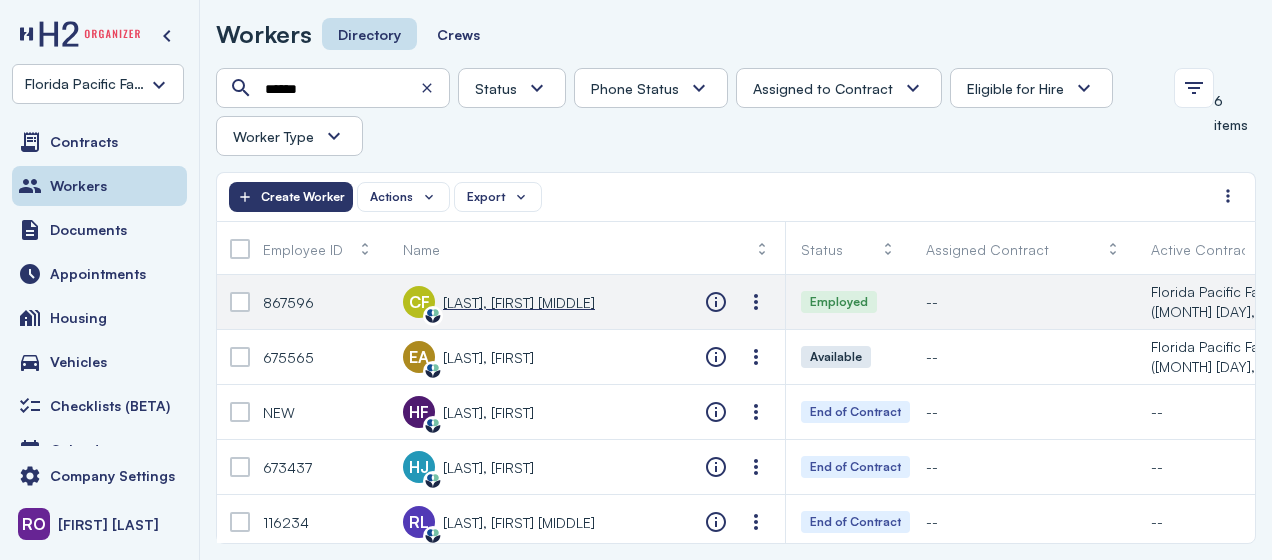 click on "[LAST], [FIRST] [MIDDLE]" at bounding box center [519, 302] 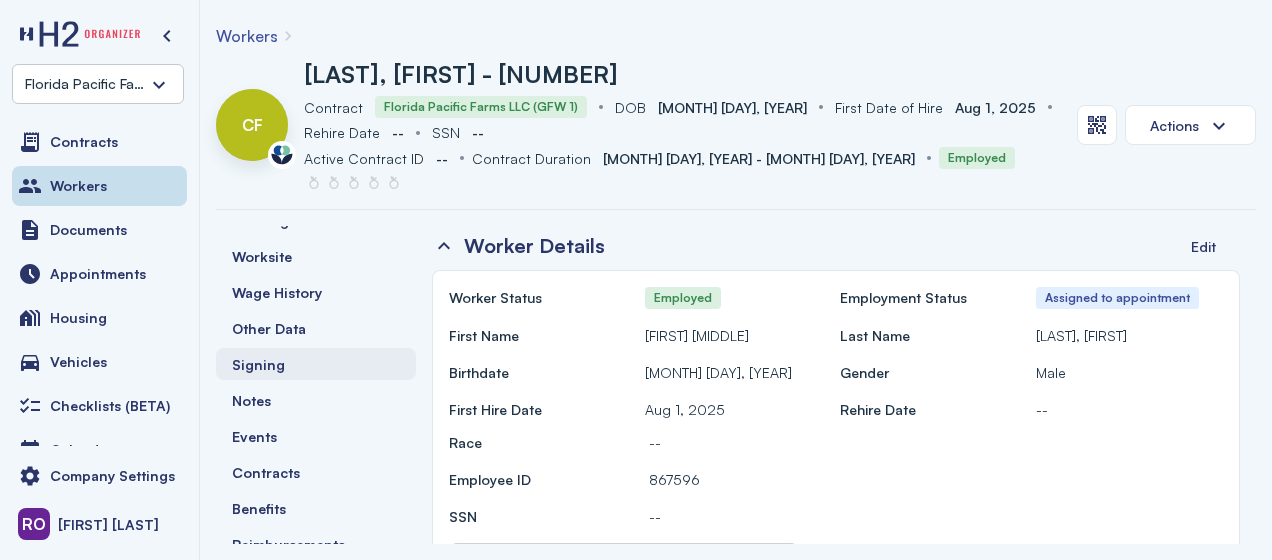 scroll, scrollTop: 0, scrollLeft: 0, axis: both 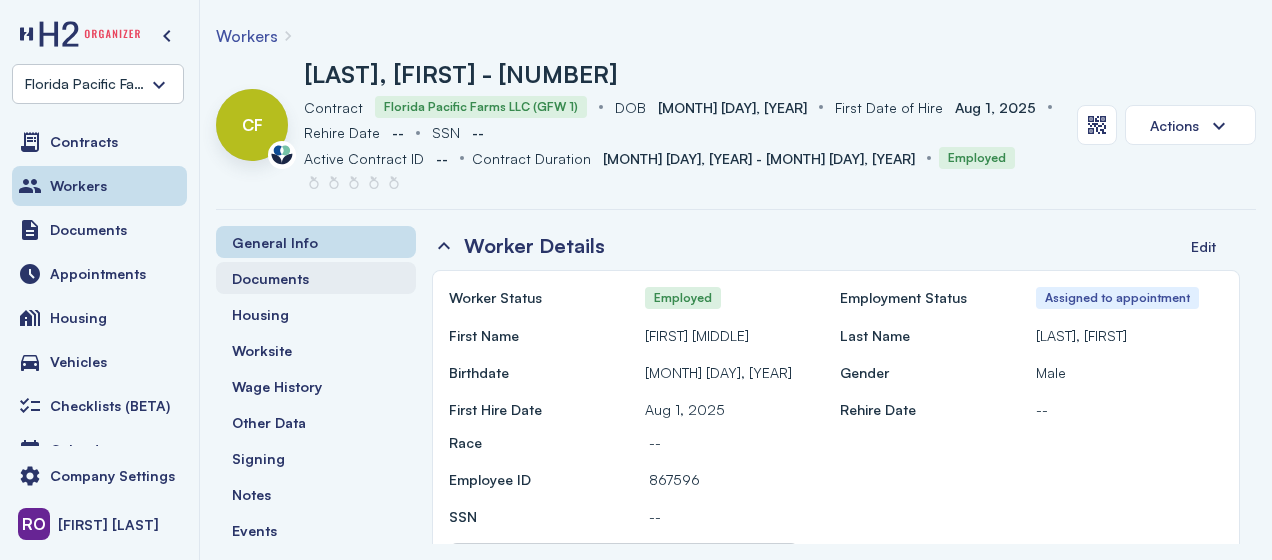 click on "Documents" at bounding box center [316, 278] 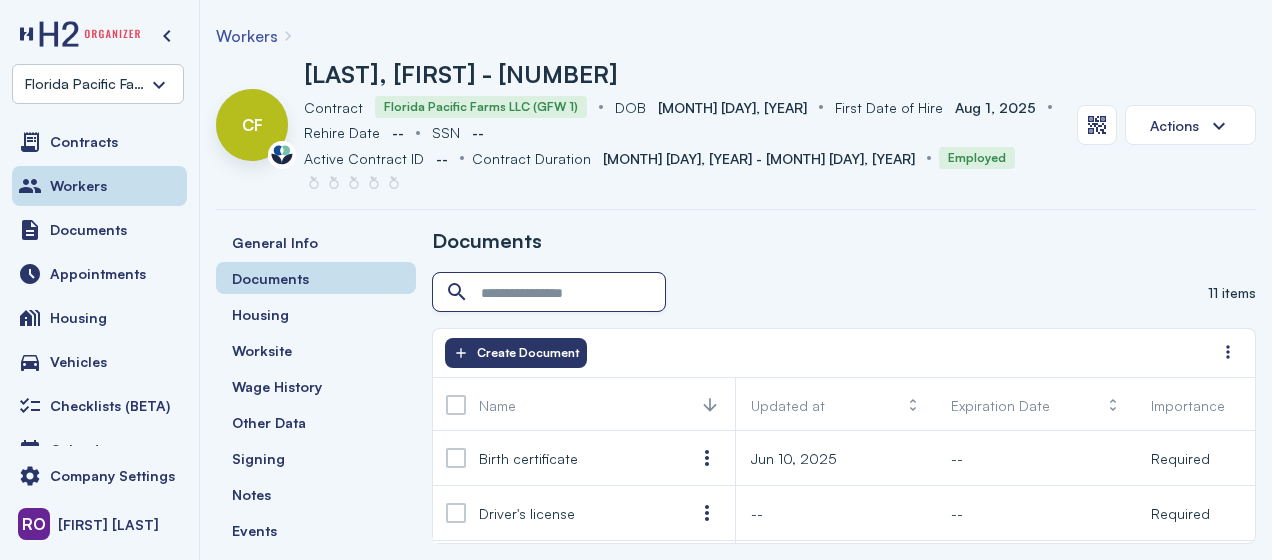 click at bounding box center (551, 293) 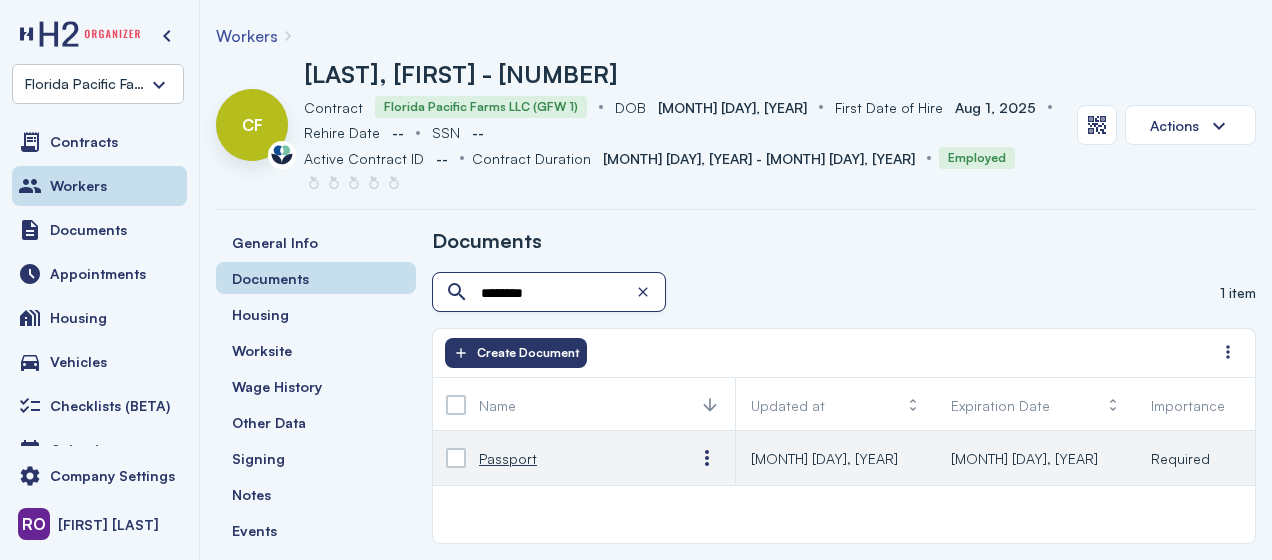 type on "********" 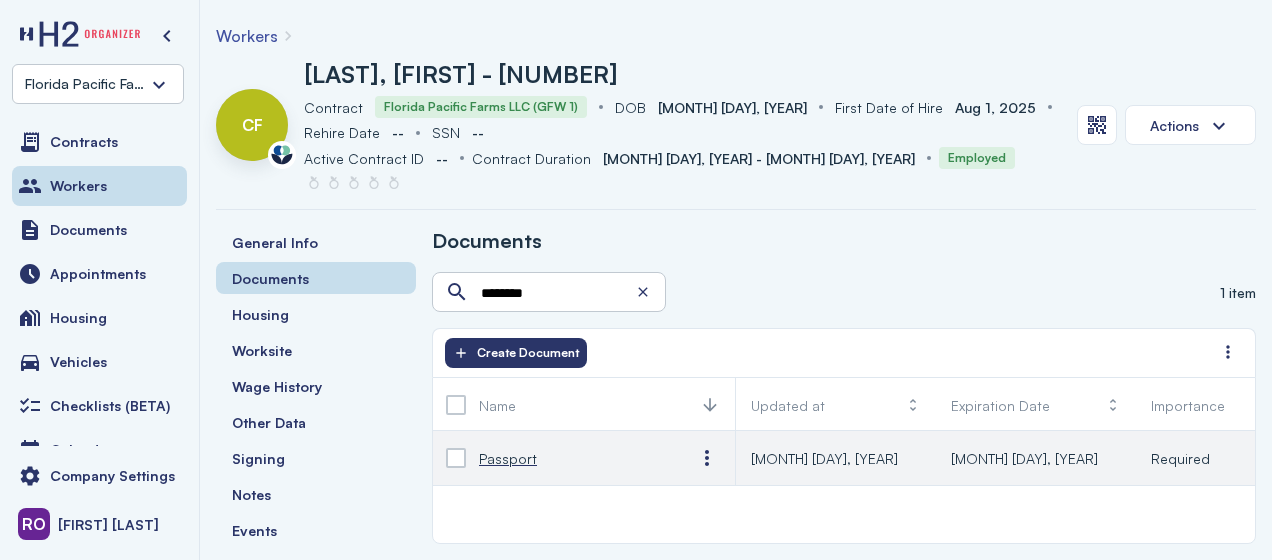 click on "Passport" at bounding box center (508, 458) 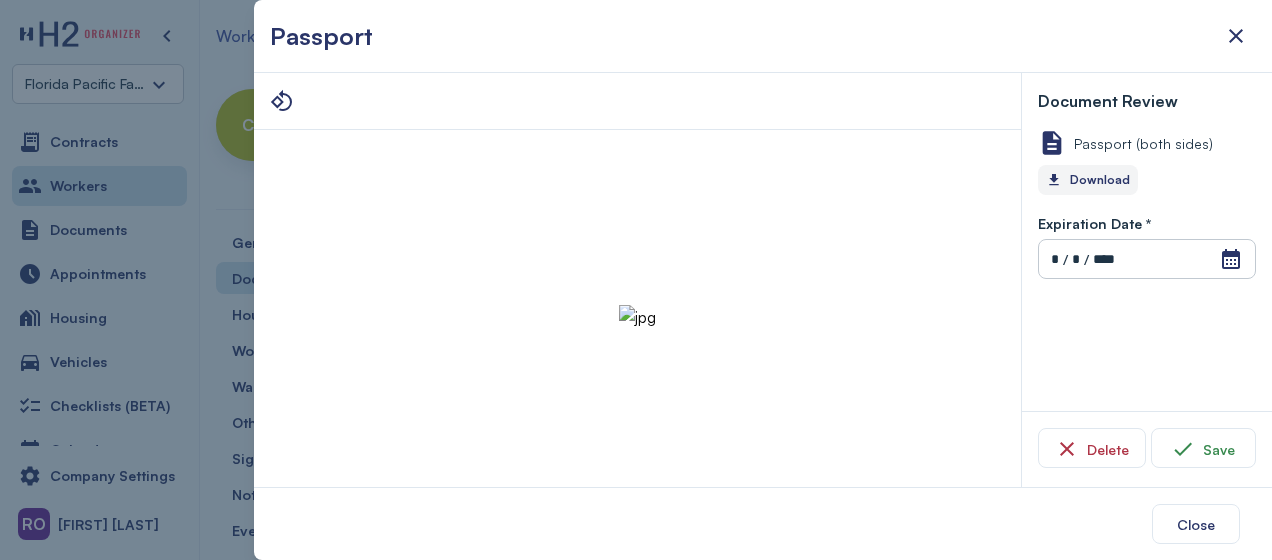 click on "Download" 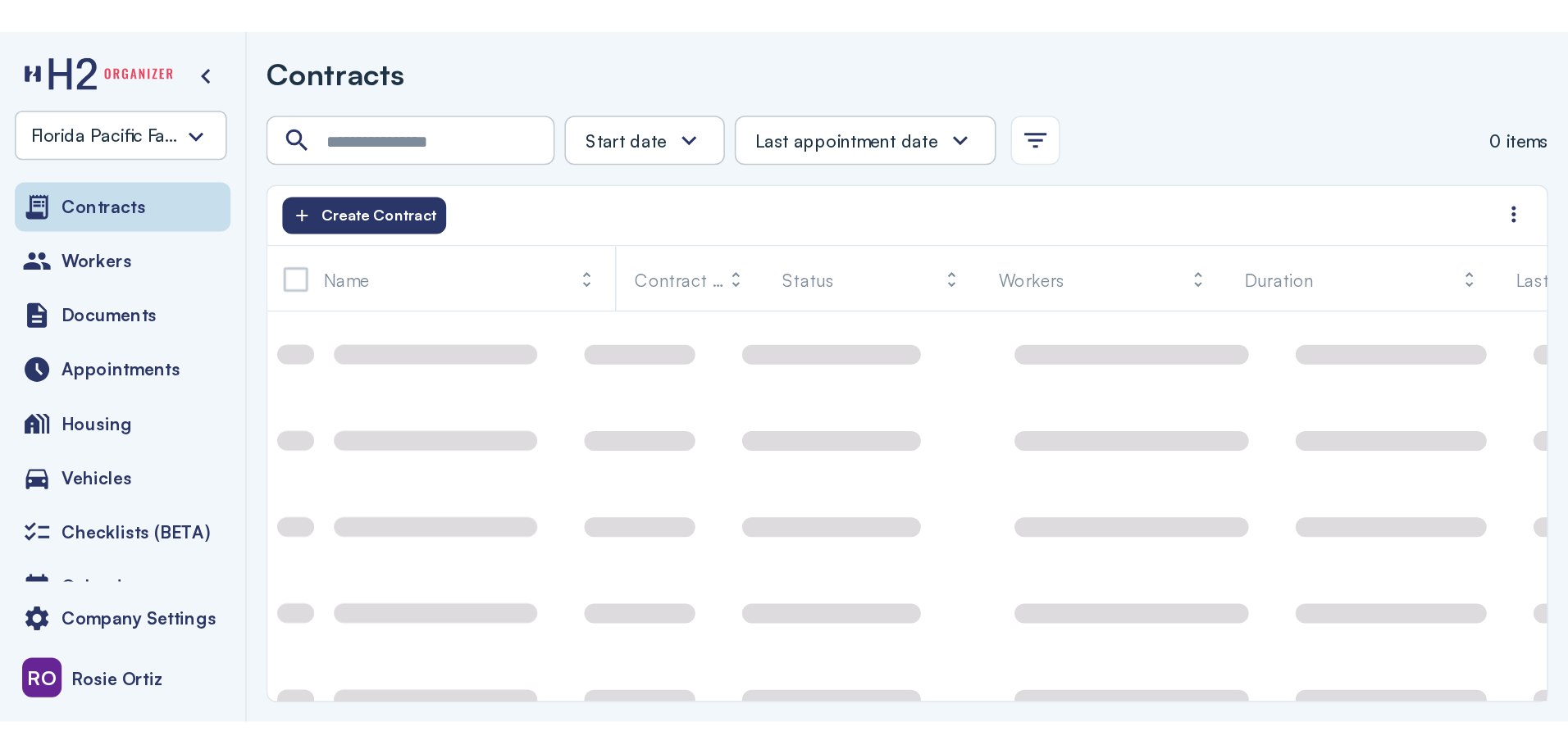 scroll, scrollTop: 0, scrollLeft: 0, axis: both 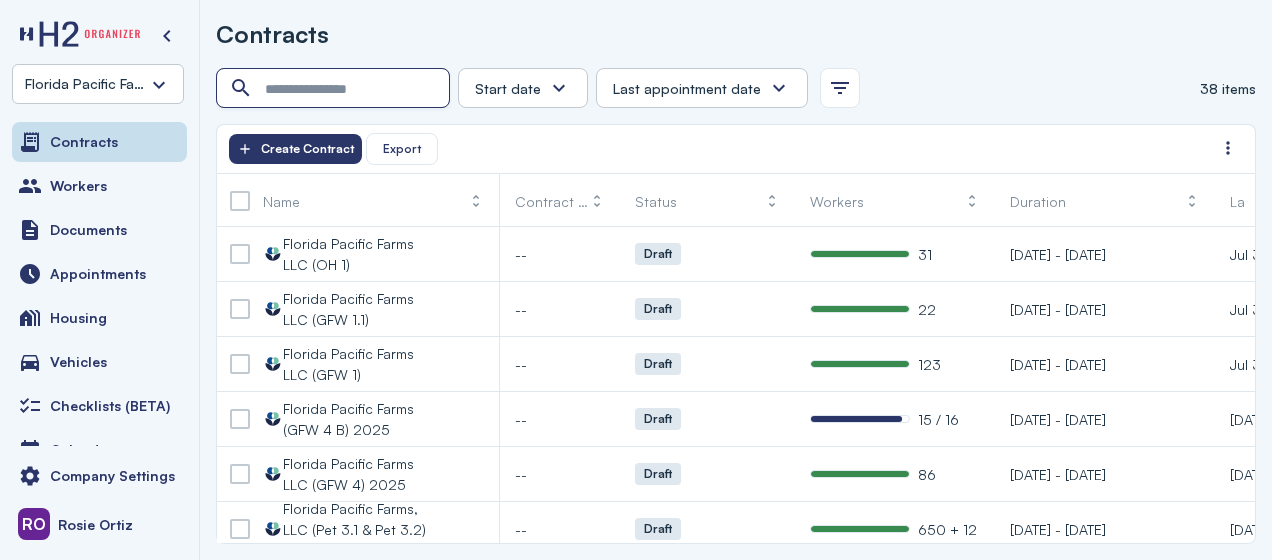 click at bounding box center [335, 89] 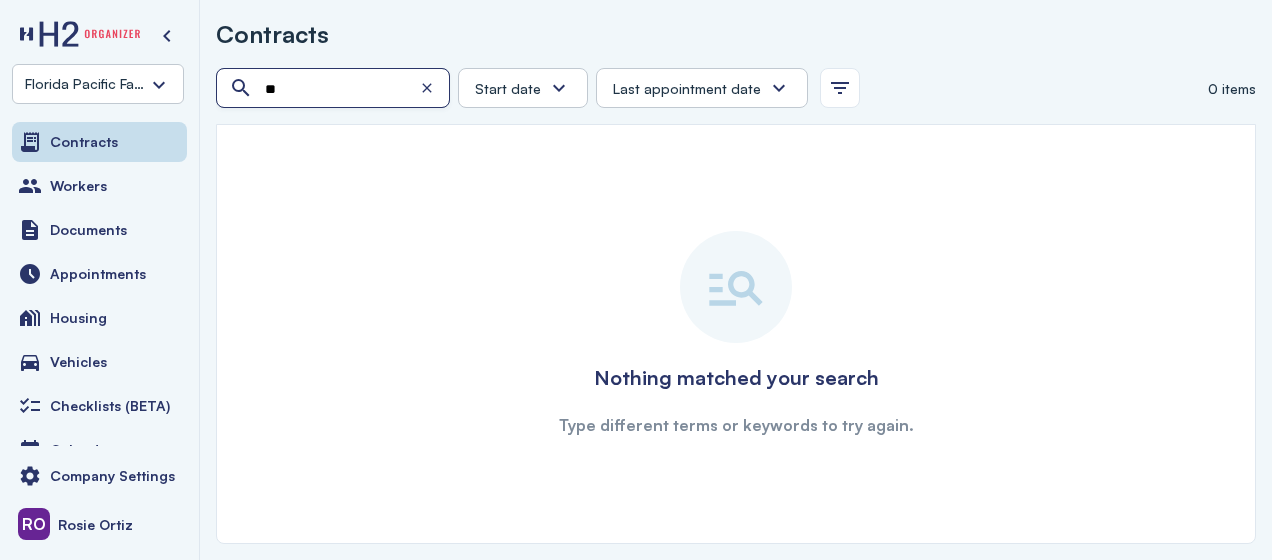 type on "*" 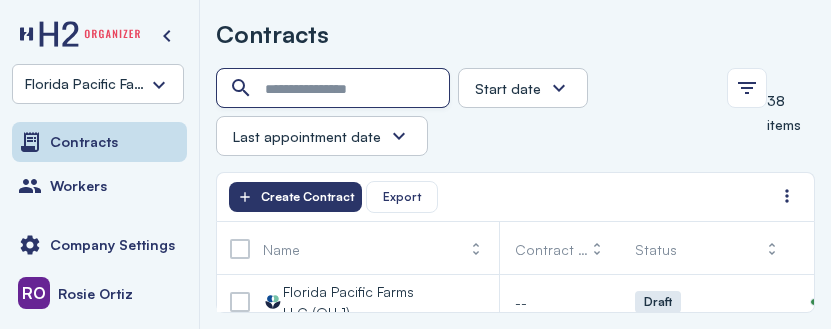 click at bounding box center (335, 89) 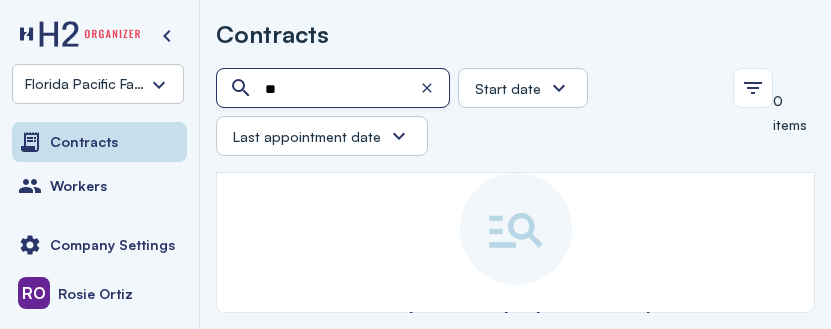 type on "*" 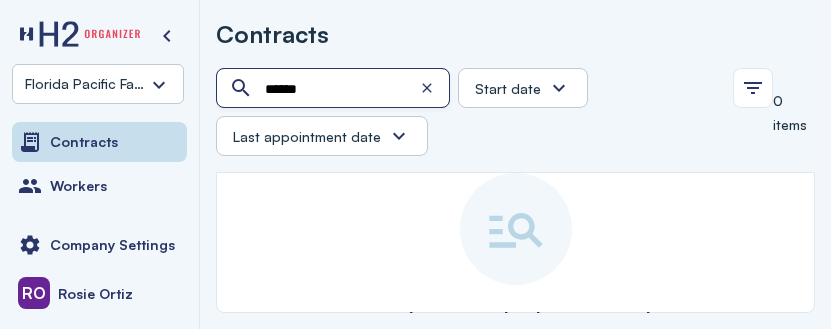 type on "******" 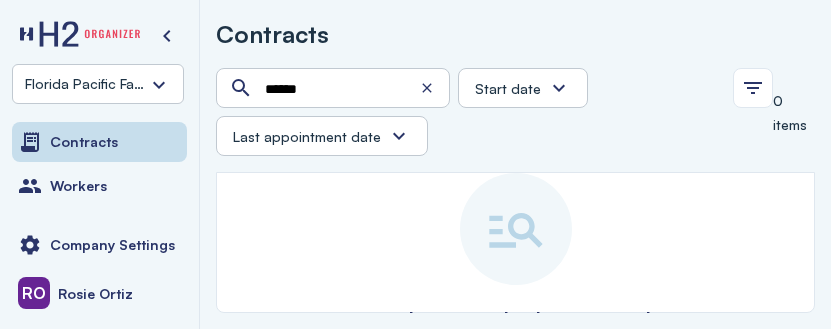 click at bounding box center [235, 88] 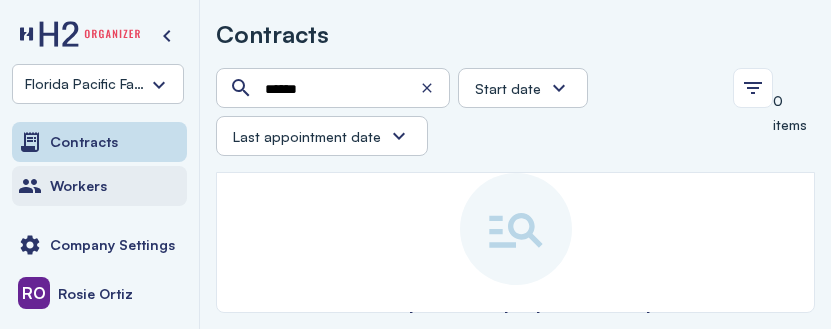 click on "Workers" at bounding box center (99, 186) 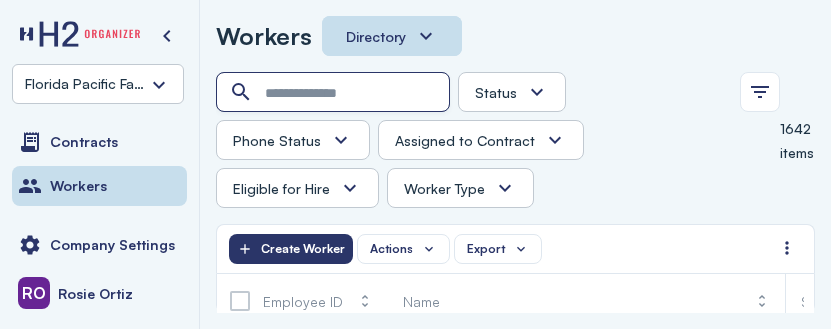 click at bounding box center [335, 93] 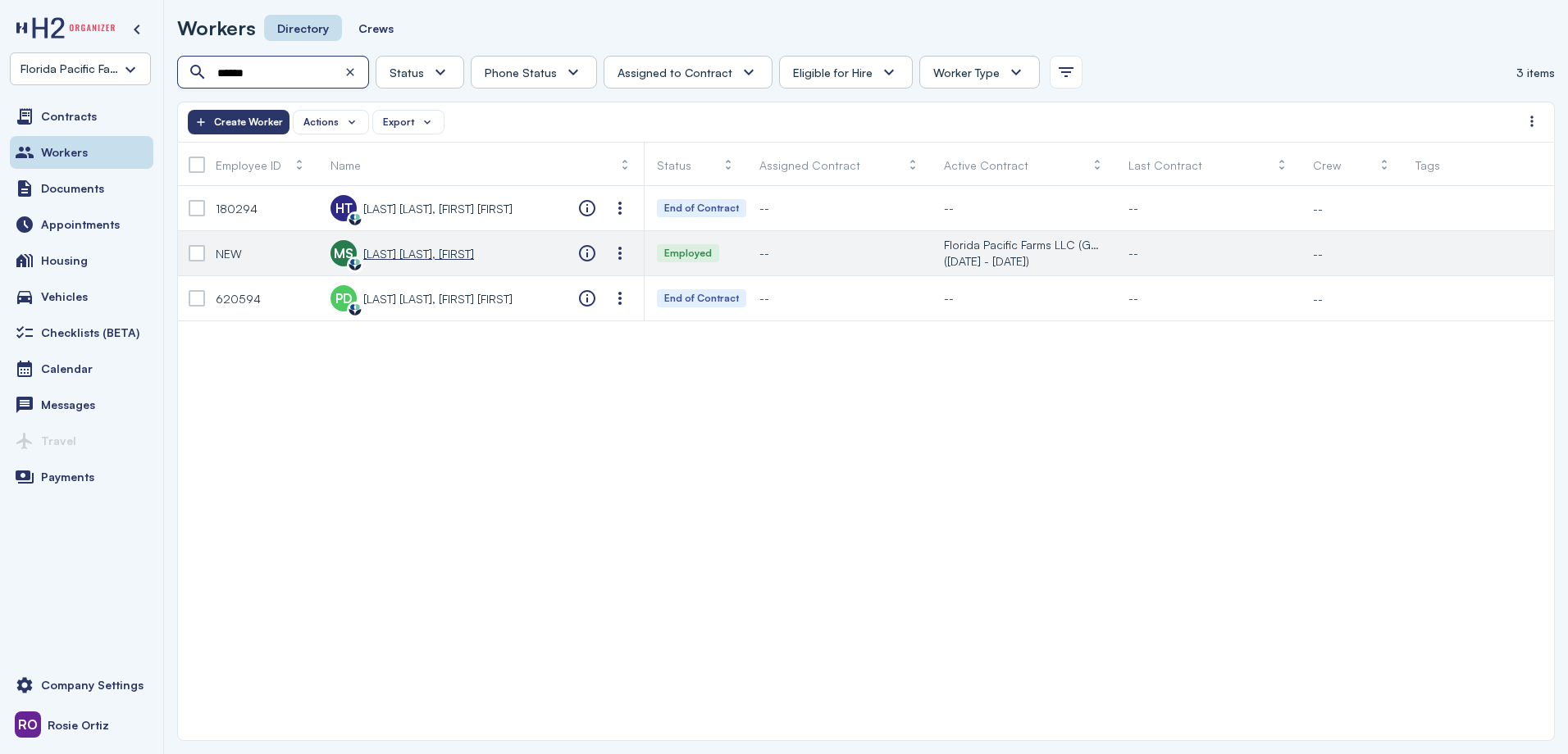 type on "******" 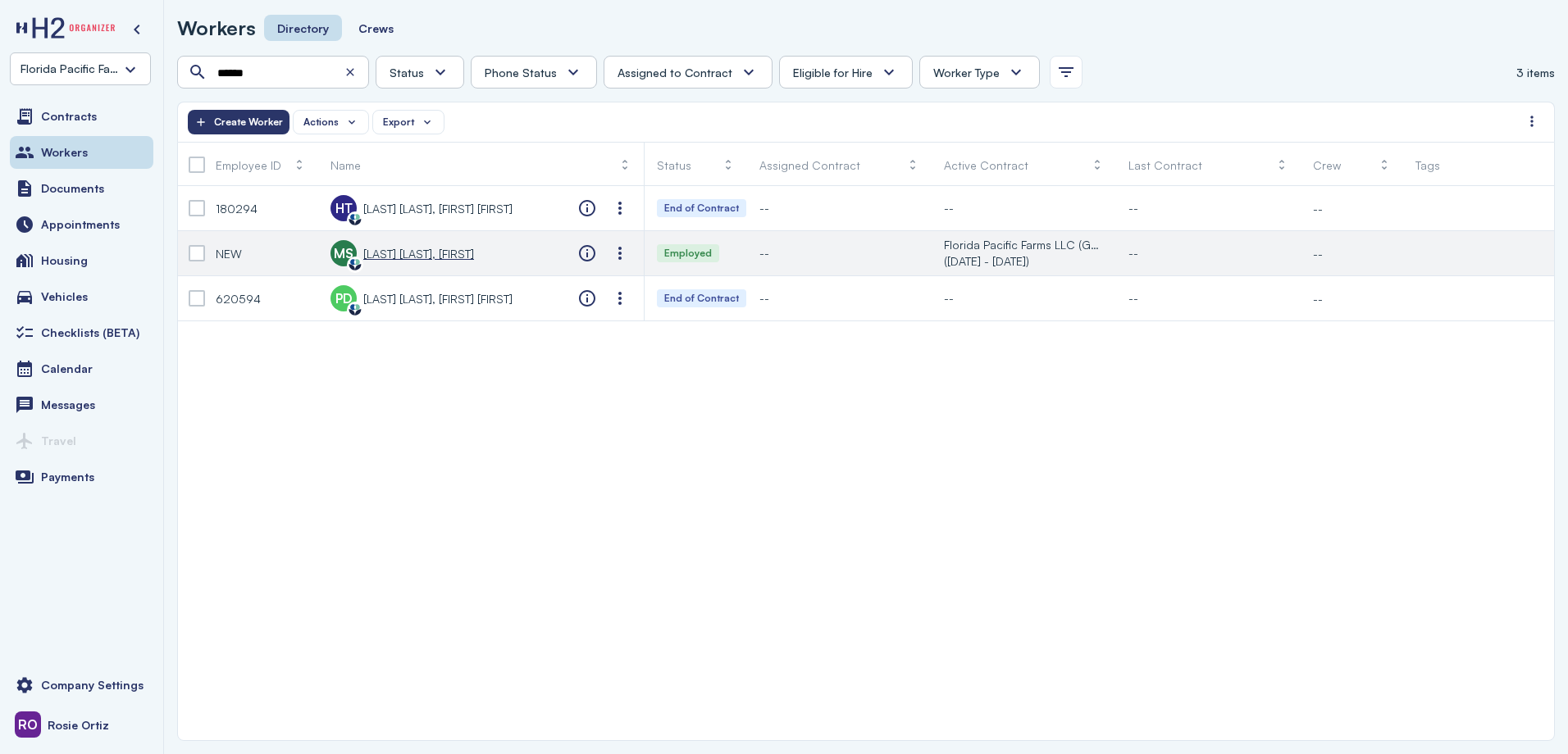 click on "[LAST], [FIRST]" at bounding box center [418, 253] 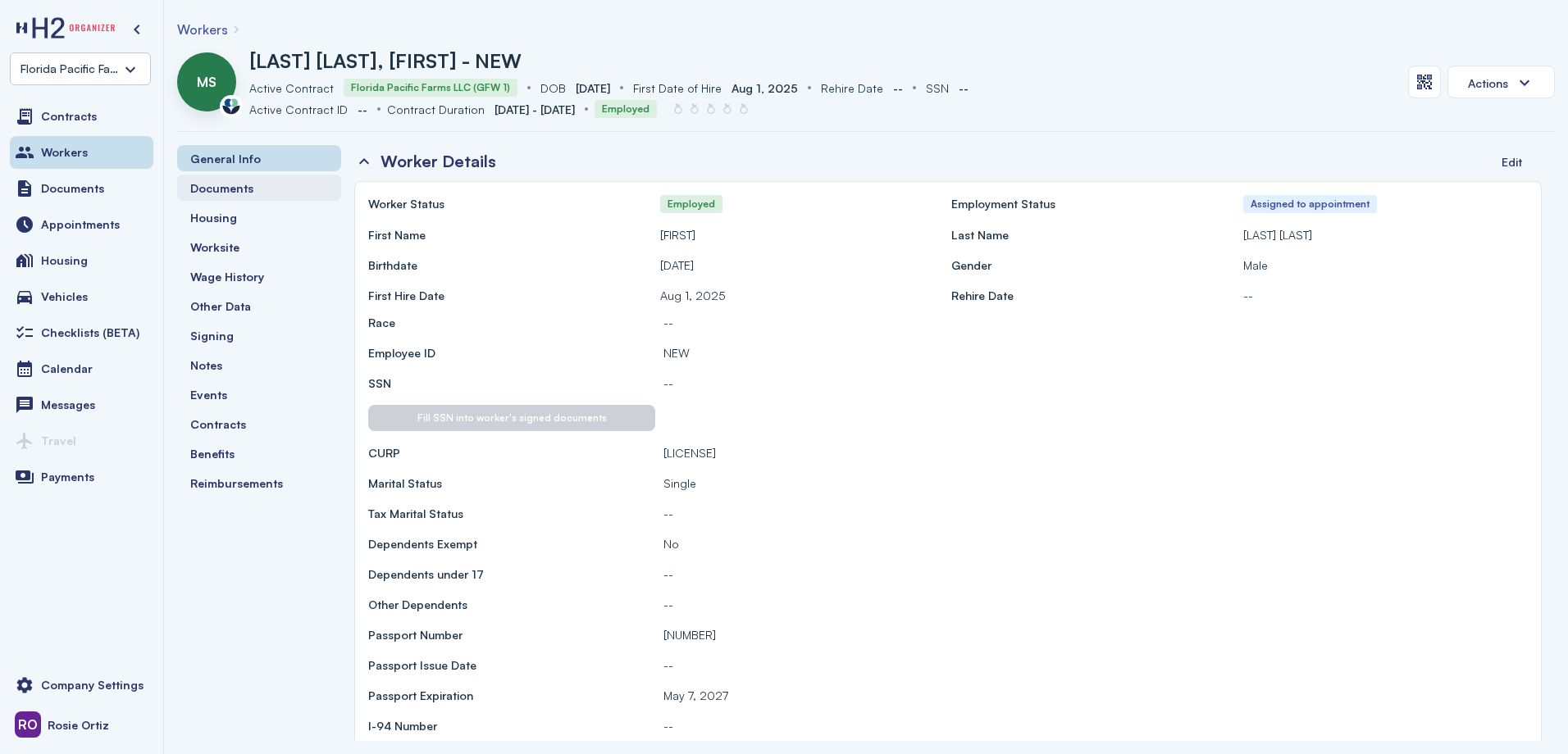 click on "Documents" at bounding box center [221, 188] 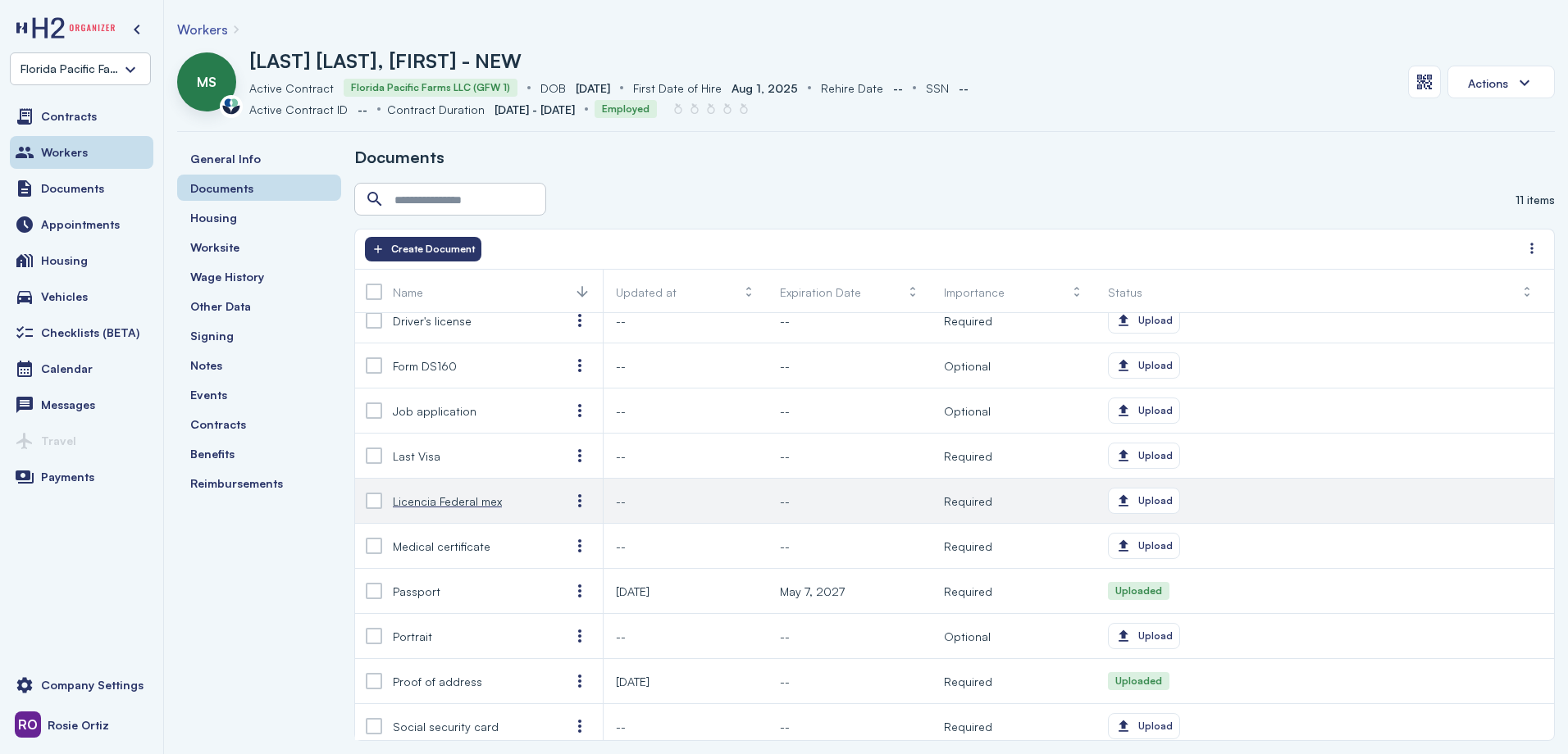 scroll, scrollTop: 69, scrollLeft: 0, axis: vertical 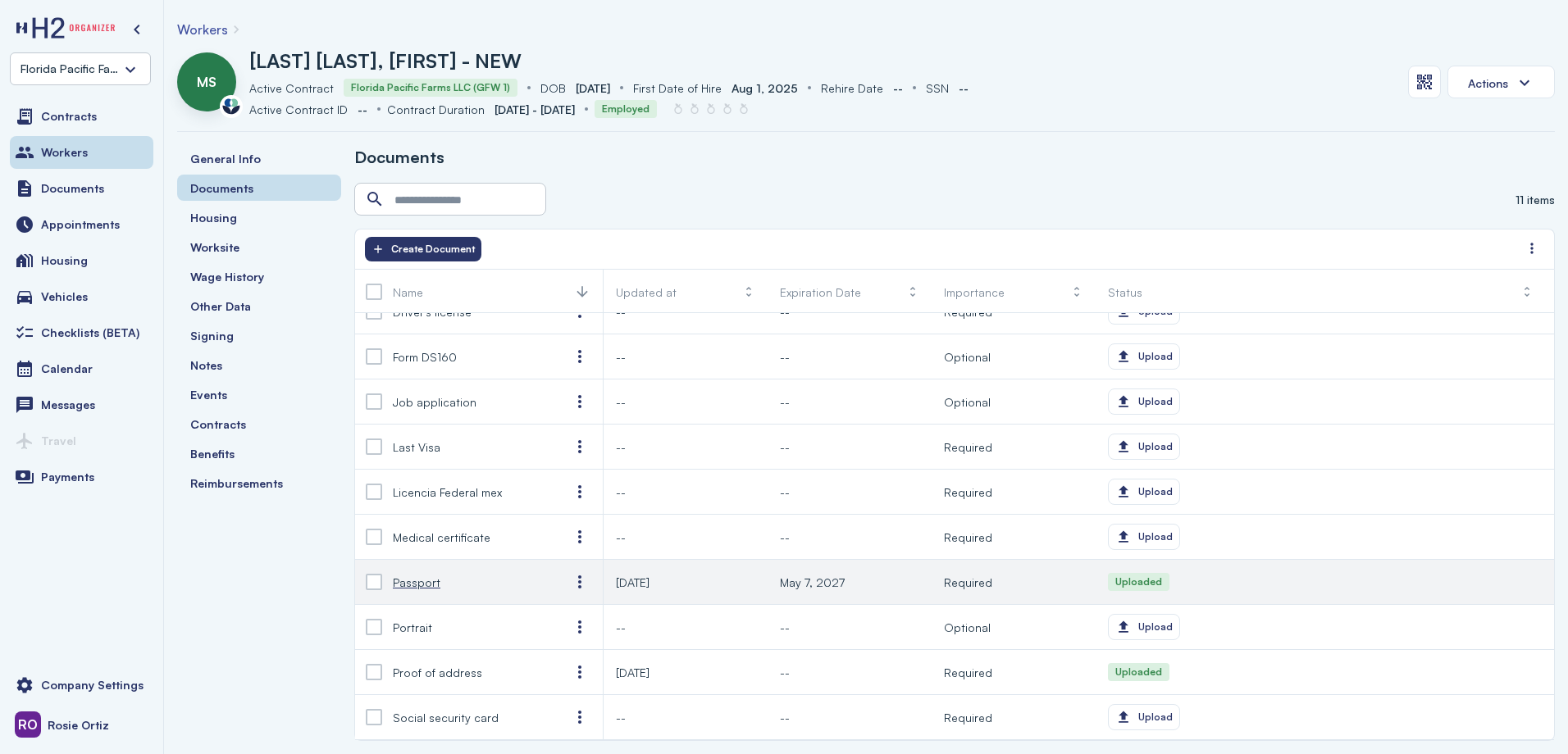 click on "Passport" at bounding box center [417, 582] 